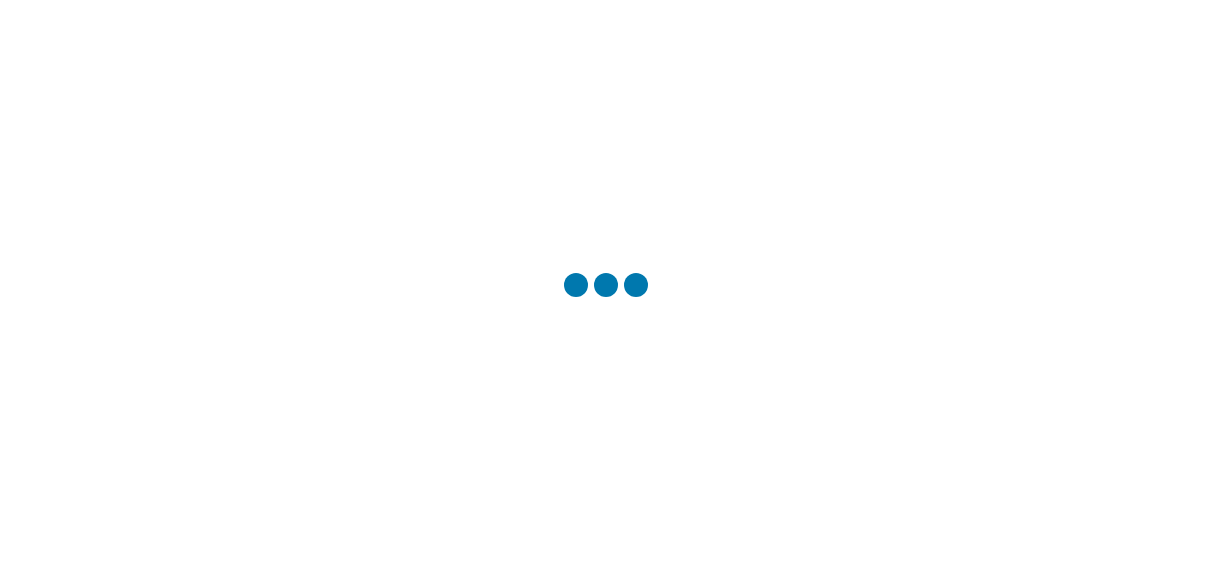 scroll, scrollTop: 0, scrollLeft: 0, axis: both 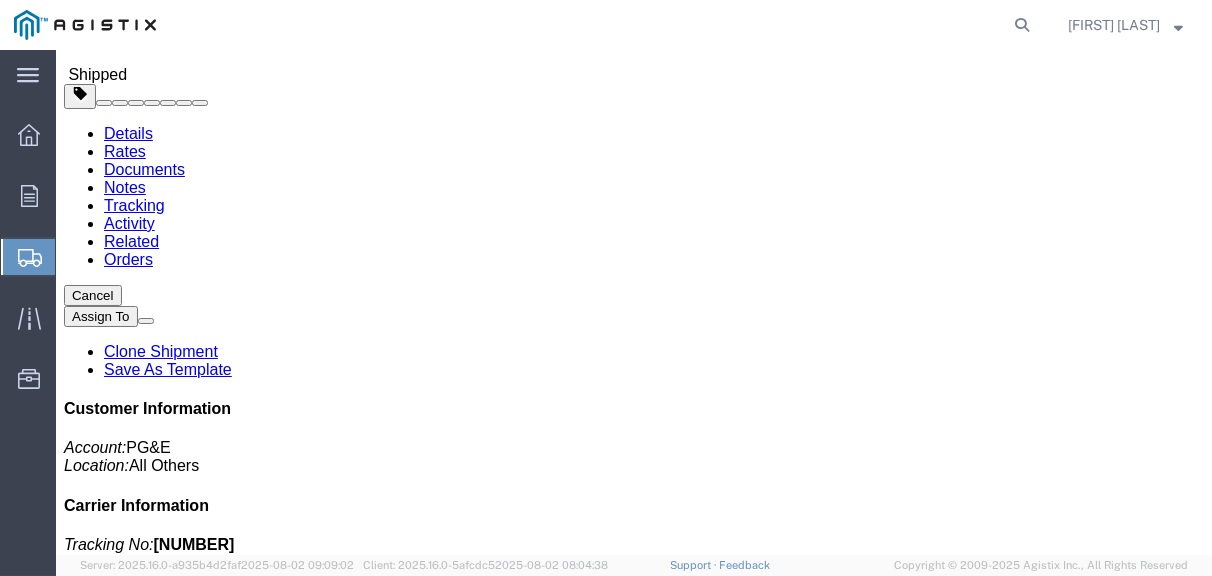 click on "Create Shipment" 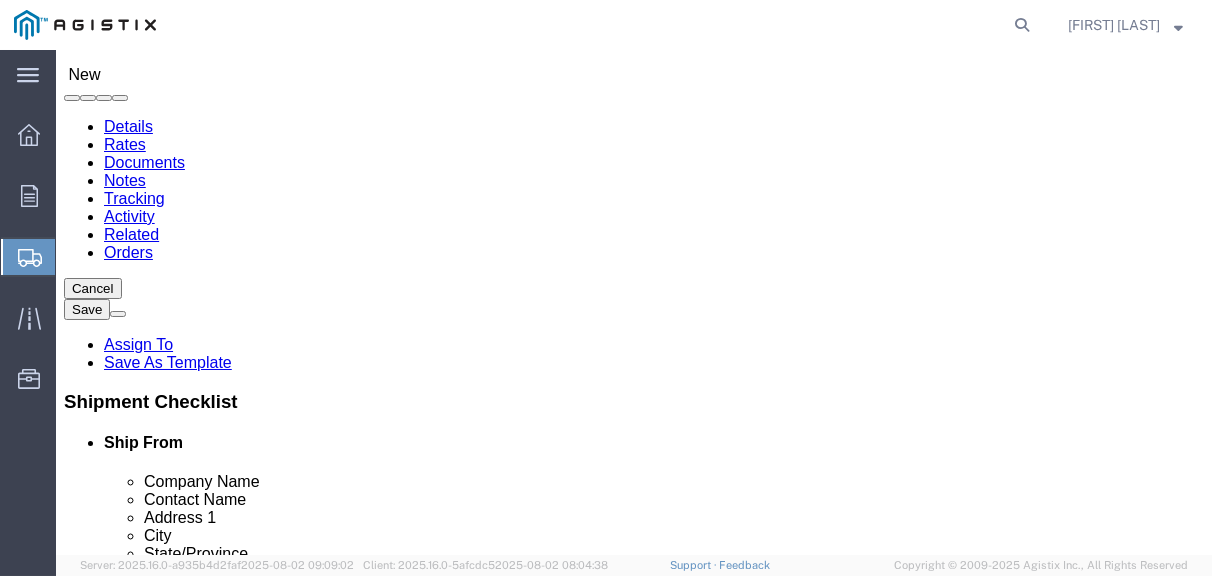 select 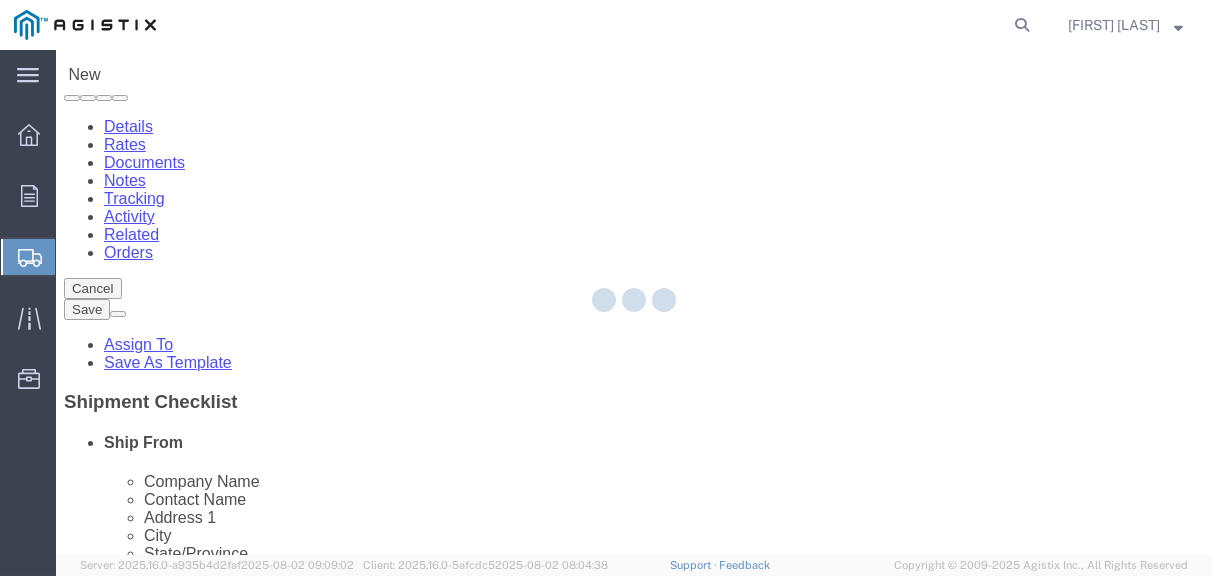 select on "SC" 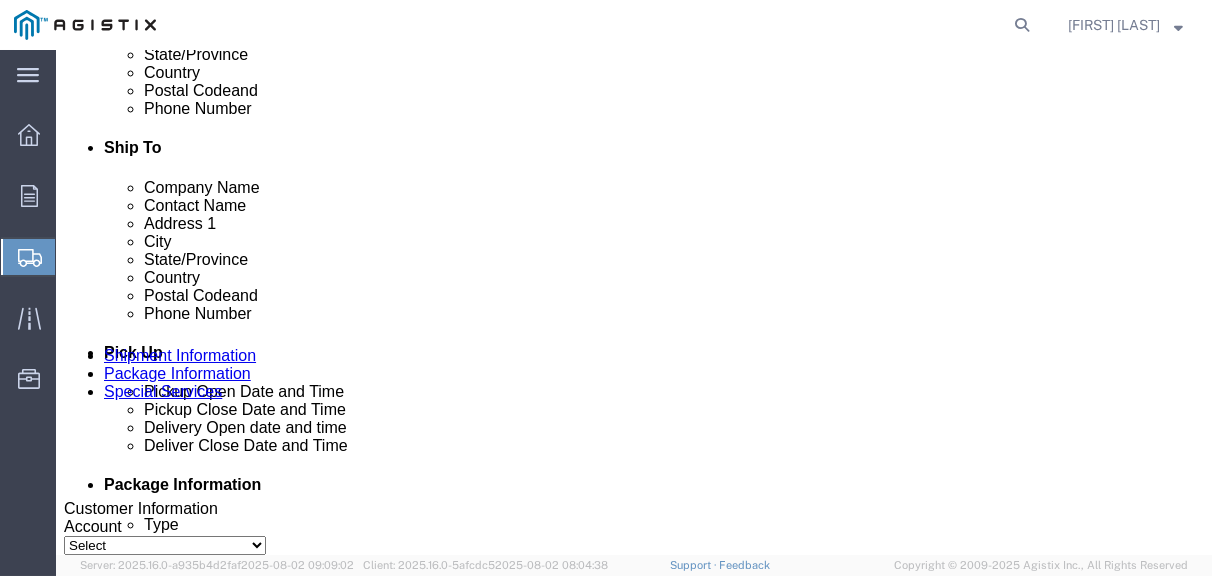 scroll, scrollTop: 600, scrollLeft: 0, axis: vertical 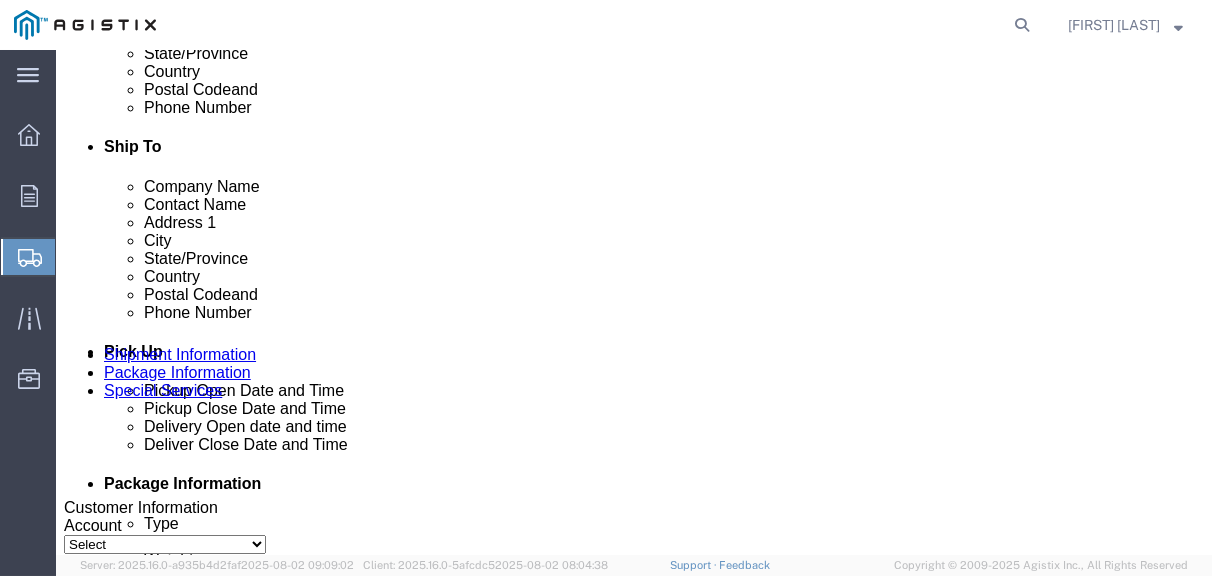click 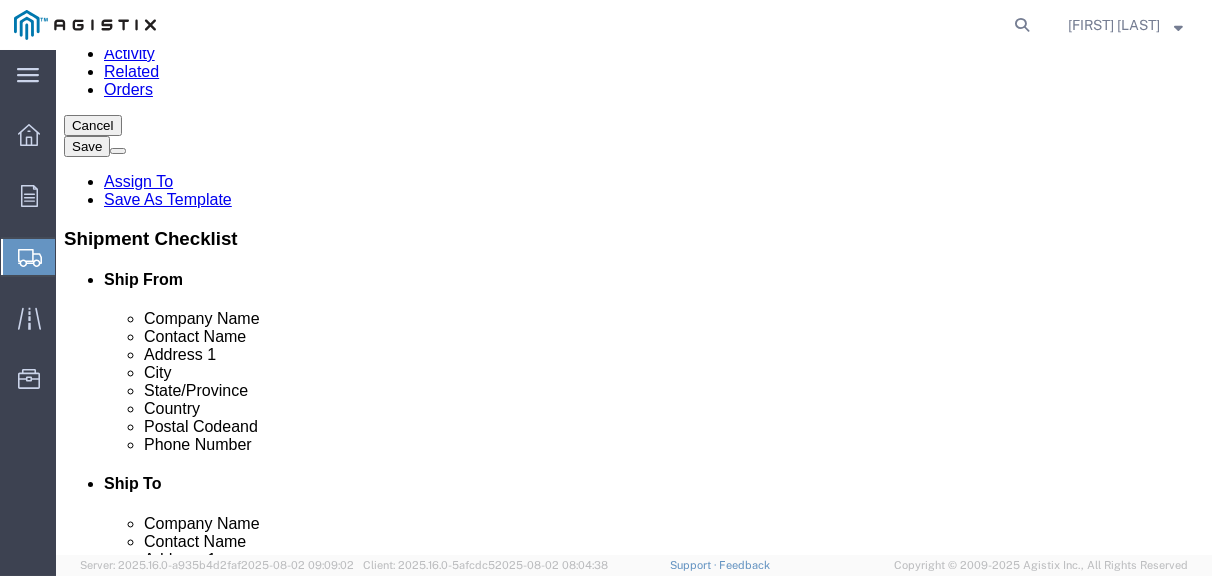 scroll, scrollTop: 200, scrollLeft: 0, axis: vertical 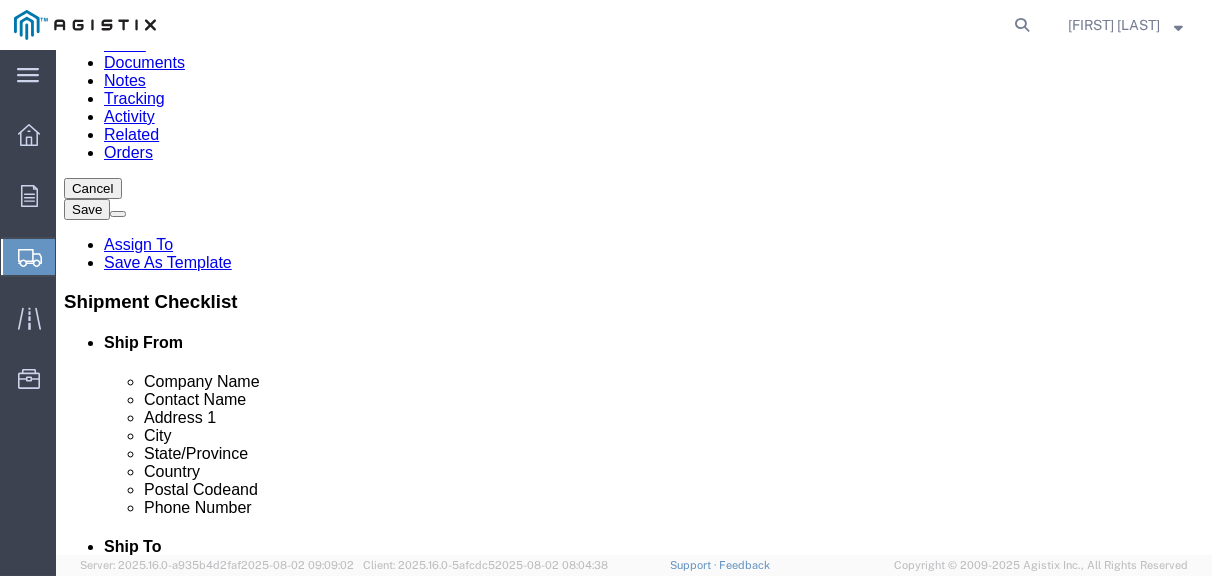 type on "1044" 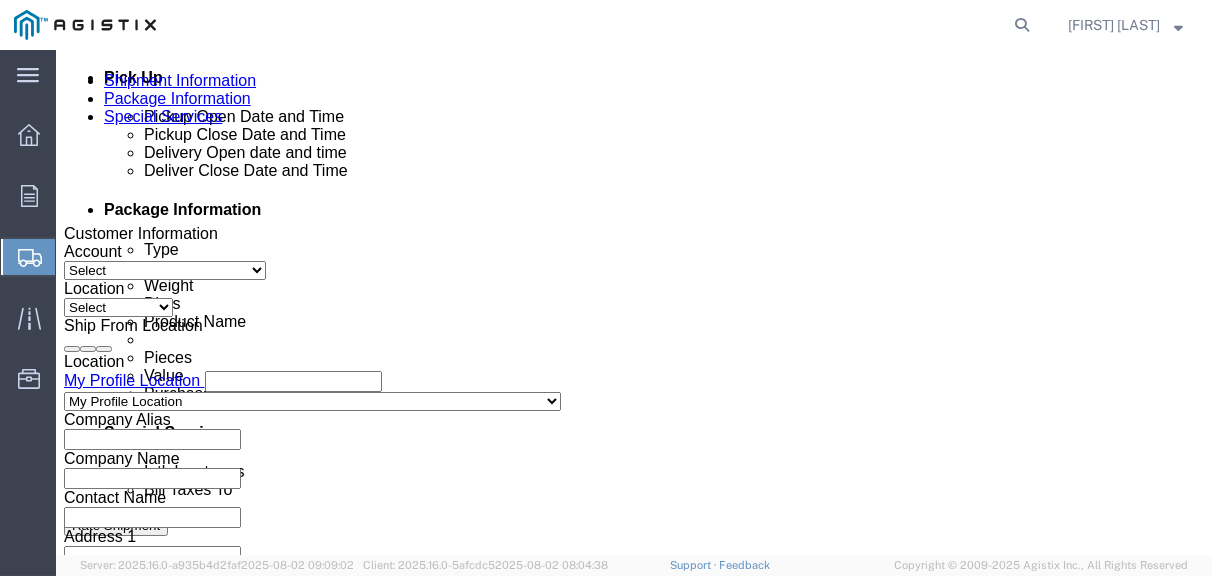 scroll, scrollTop: 900, scrollLeft: 0, axis: vertical 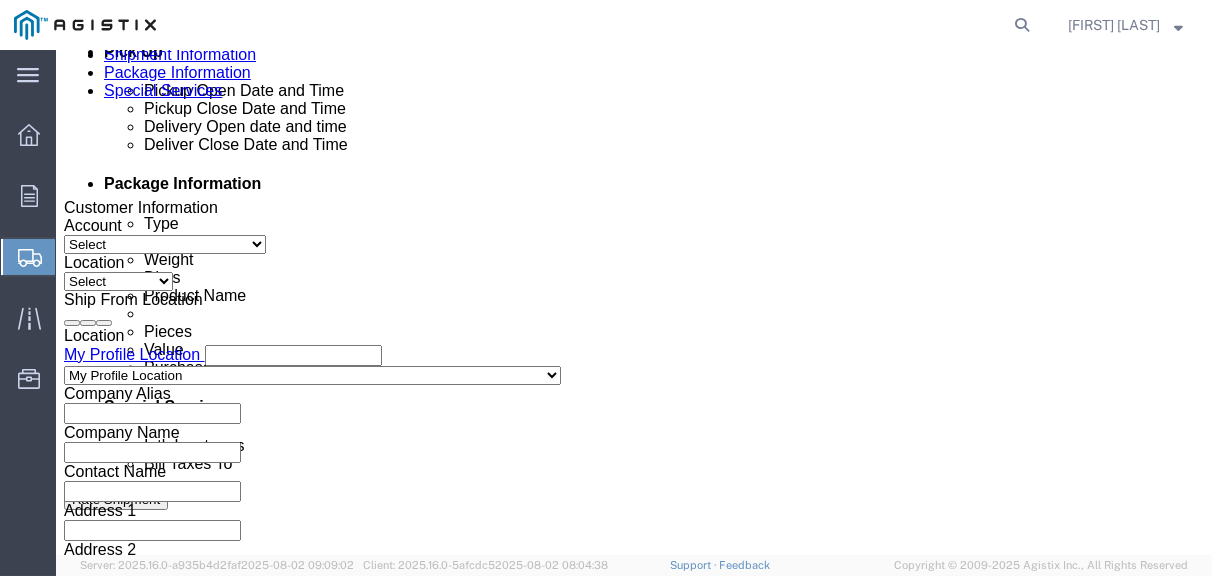 type on "Shifflets Pole yard" 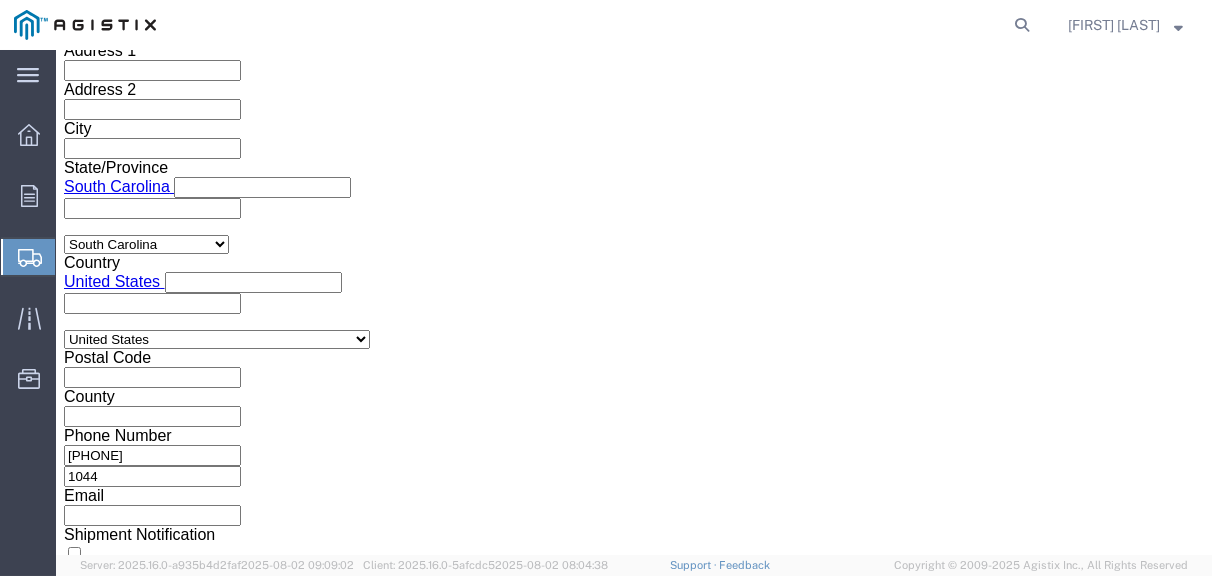 click on "3:00 AM" 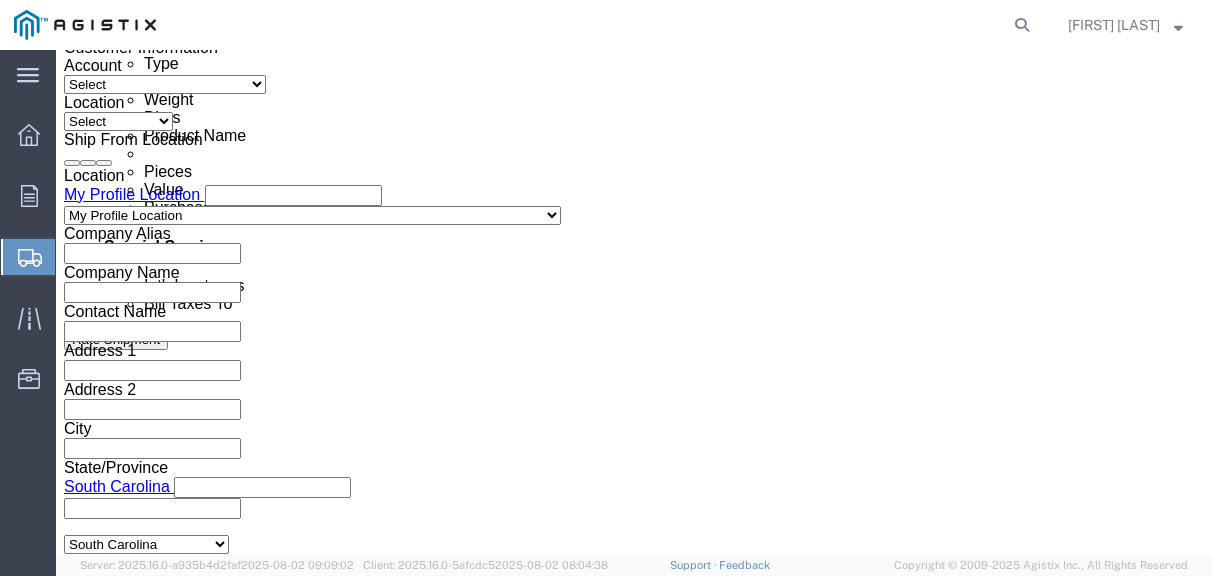 scroll, scrollTop: 1060, scrollLeft: 0, axis: vertical 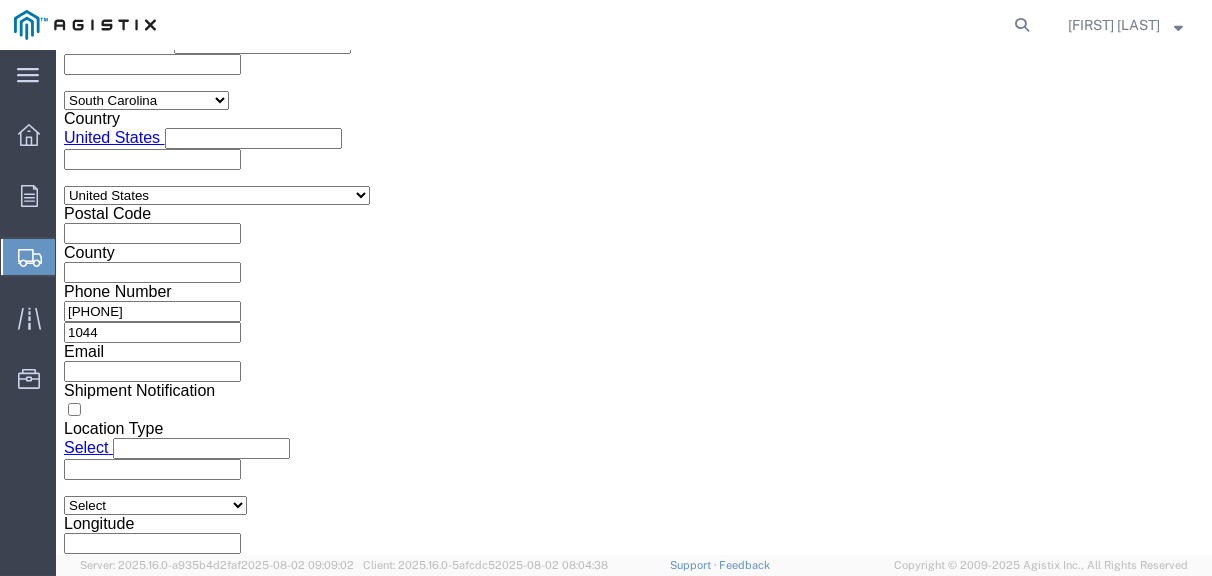 click on "4:00 PM" 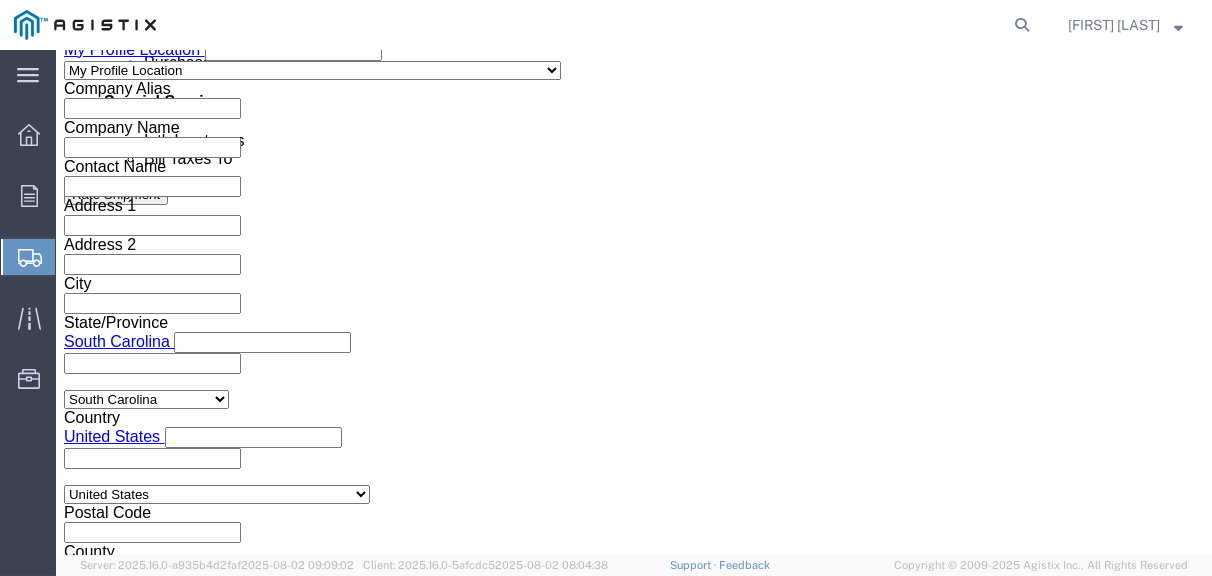 scroll, scrollTop: 1104, scrollLeft: 0, axis: vertical 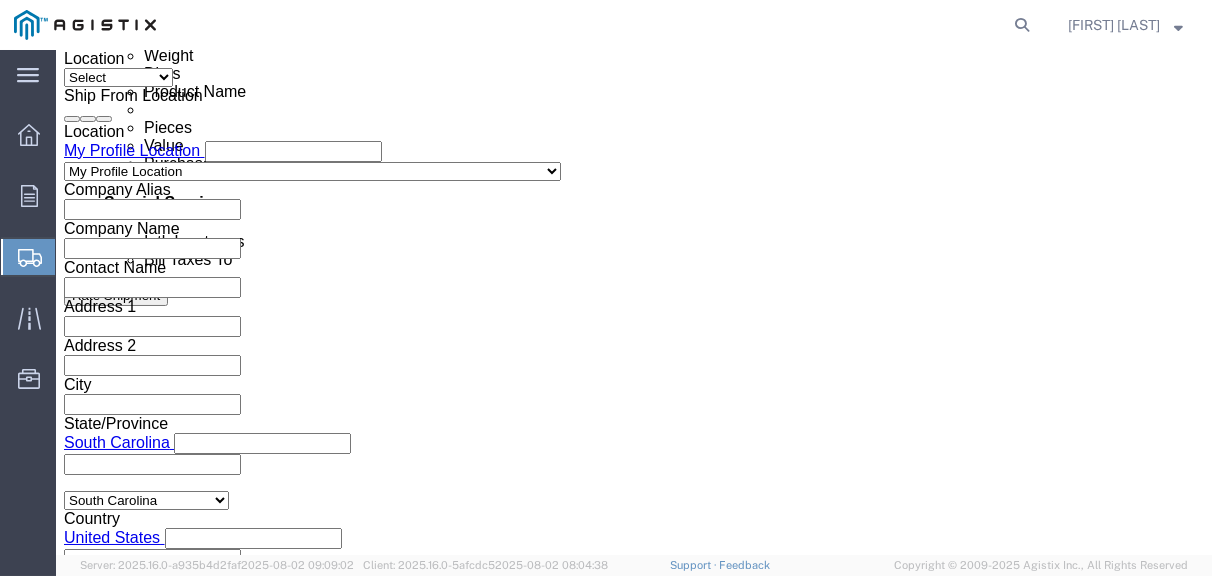 click 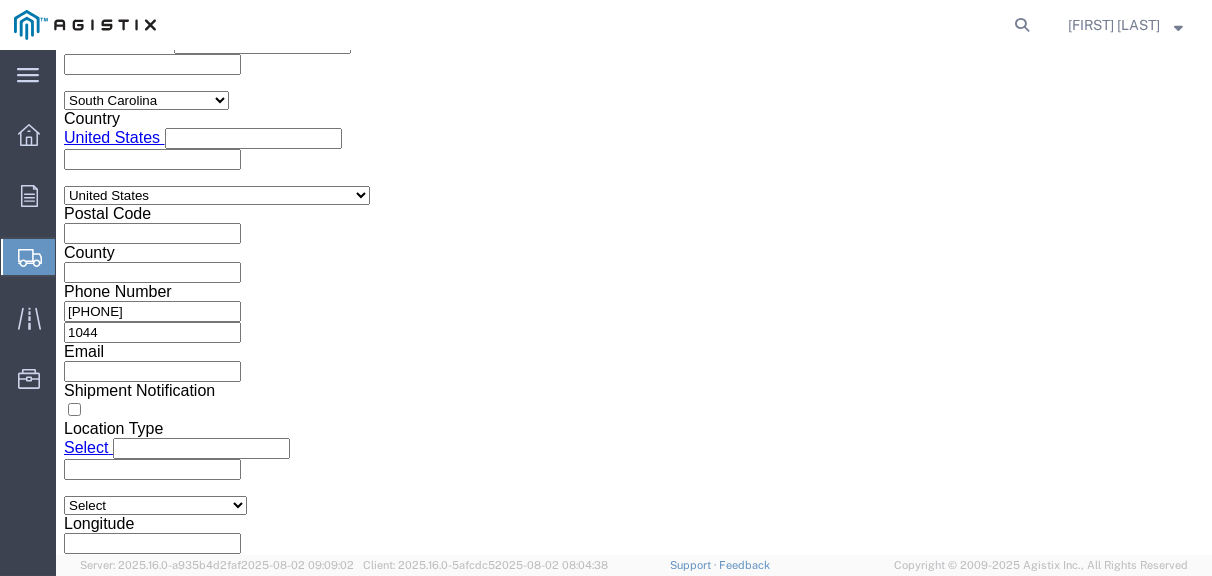 click on "5:00 AM" 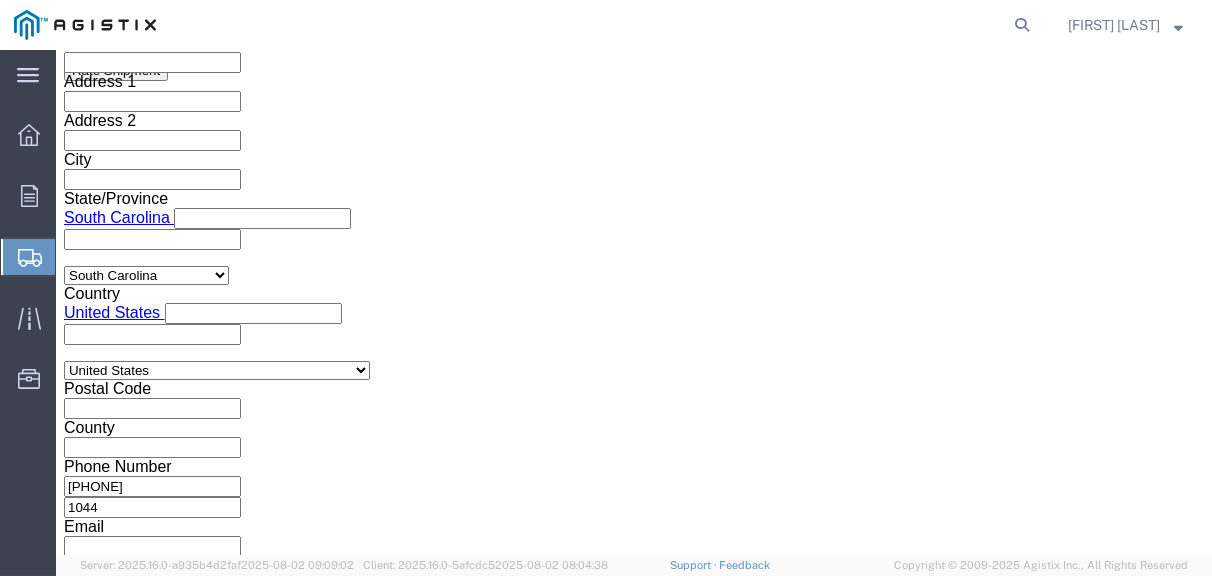 scroll, scrollTop: 1269, scrollLeft: 0, axis: vertical 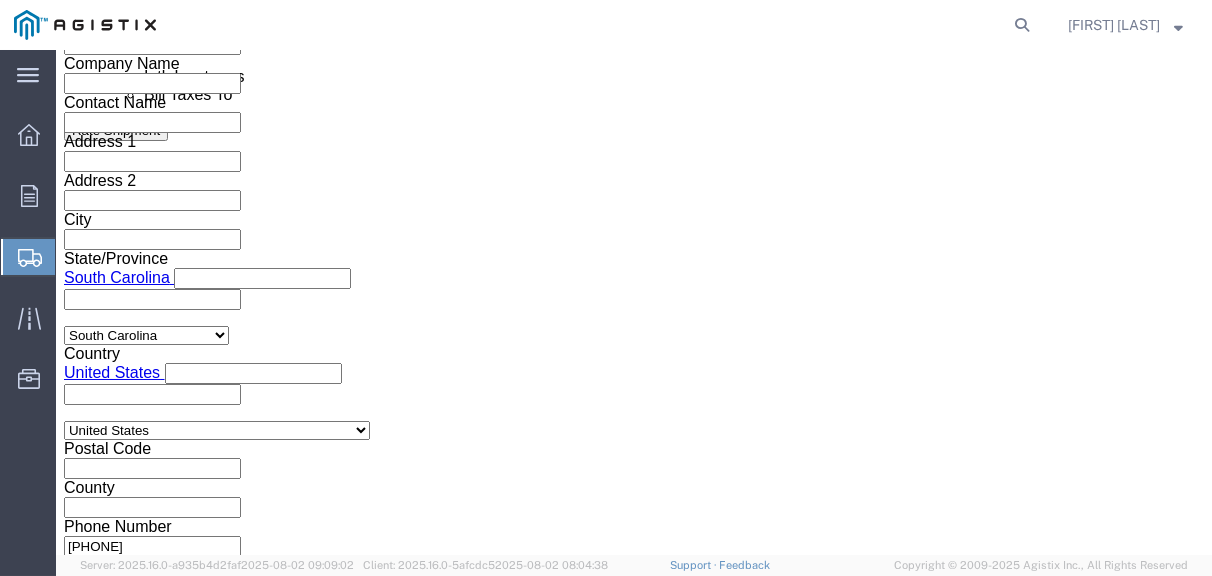 click 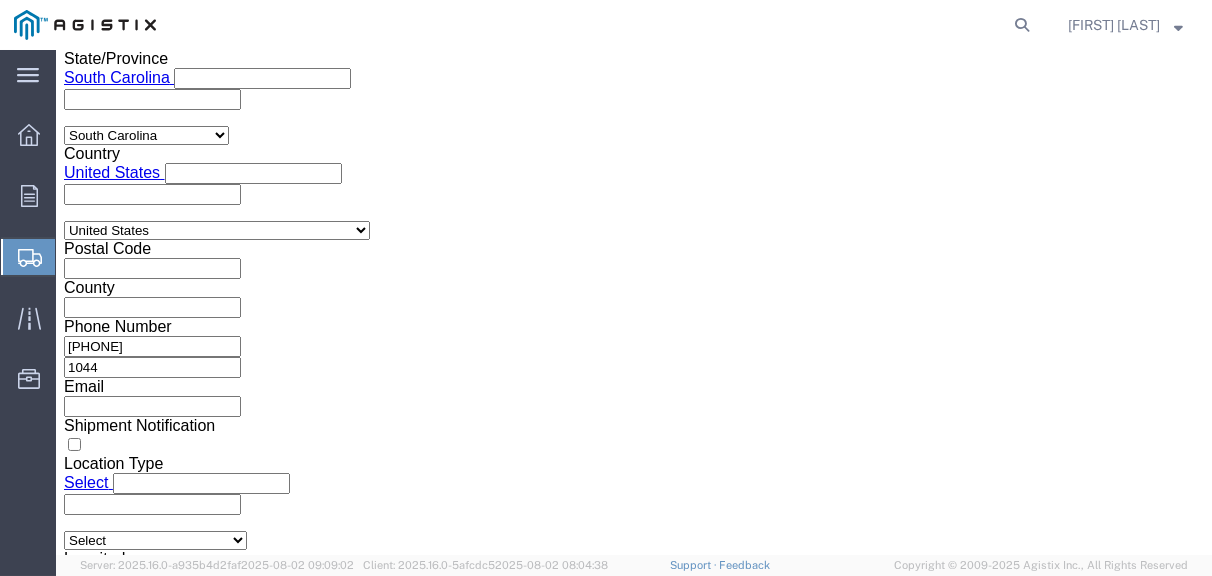 scroll, scrollTop: 1569, scrollLeft: 0, axis: vertical 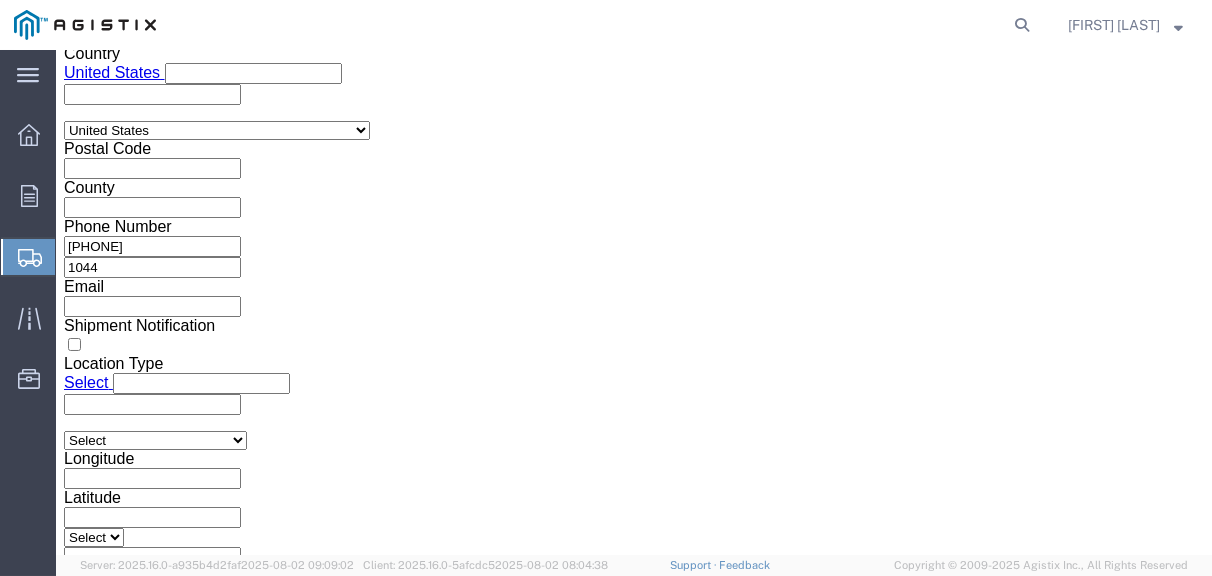 type on "[NUMBER]" 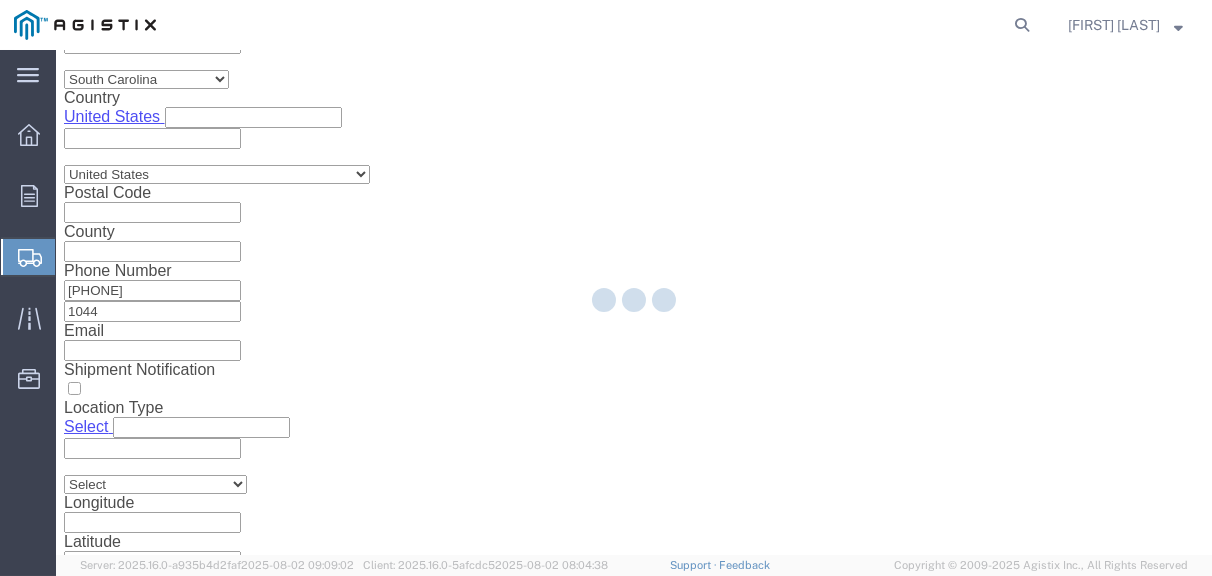 scroll, scrollTop: 210, scrollLeft: 0, axis: vertical 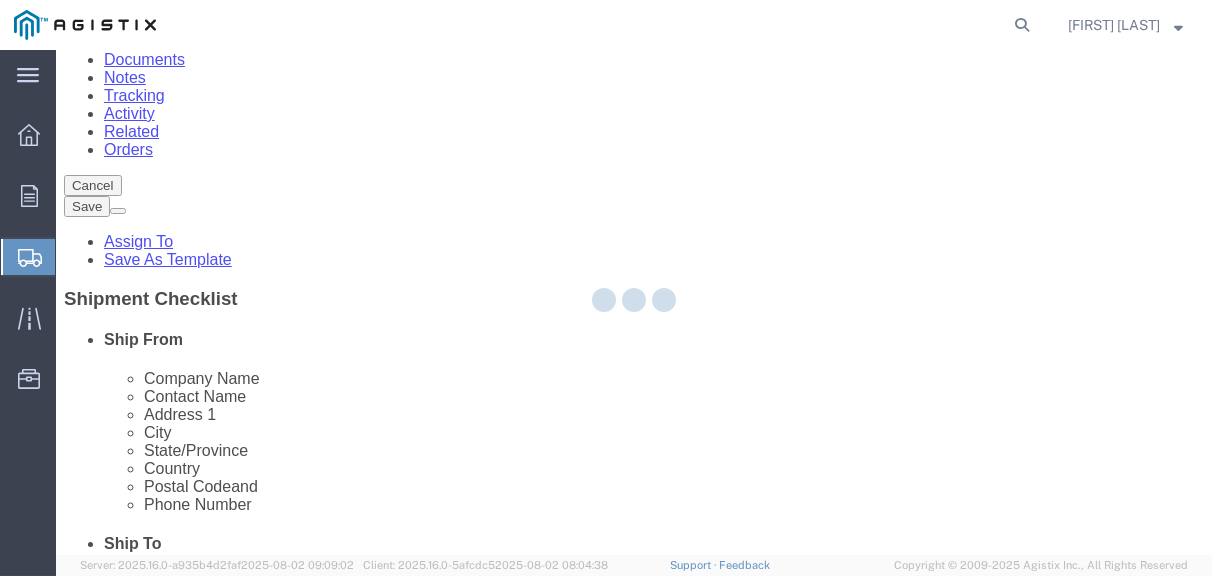 select on "CBOX" 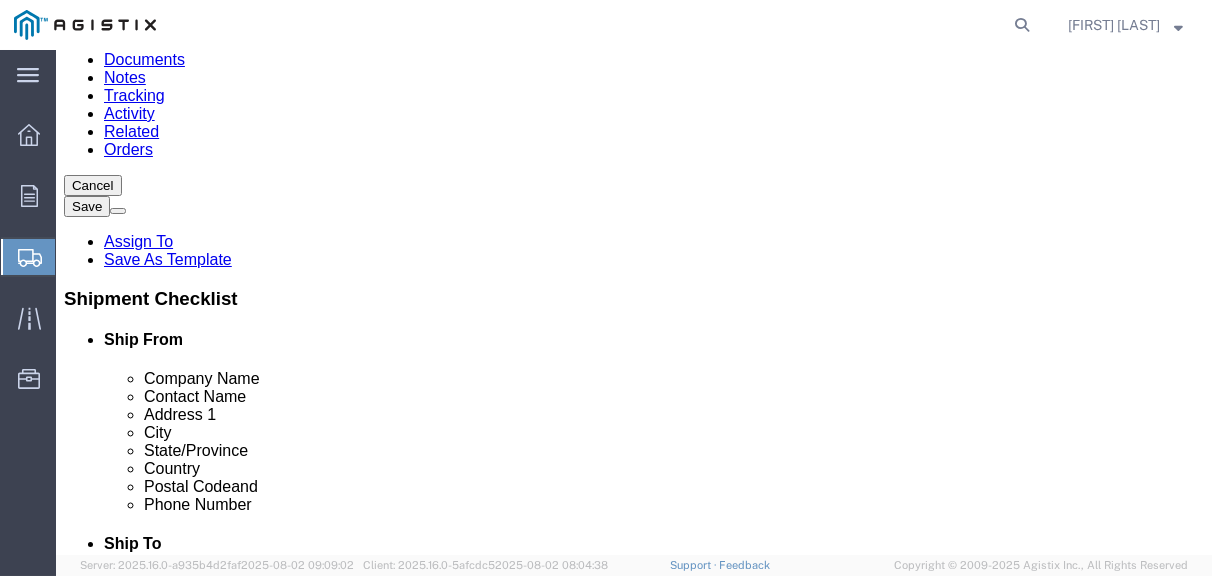 click on "1" 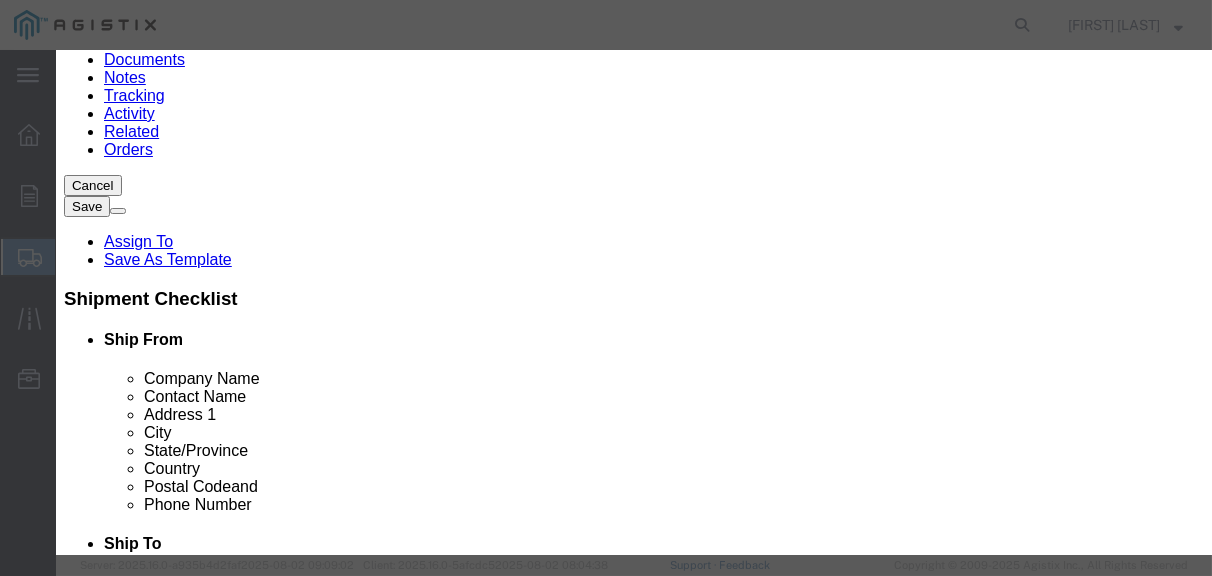click 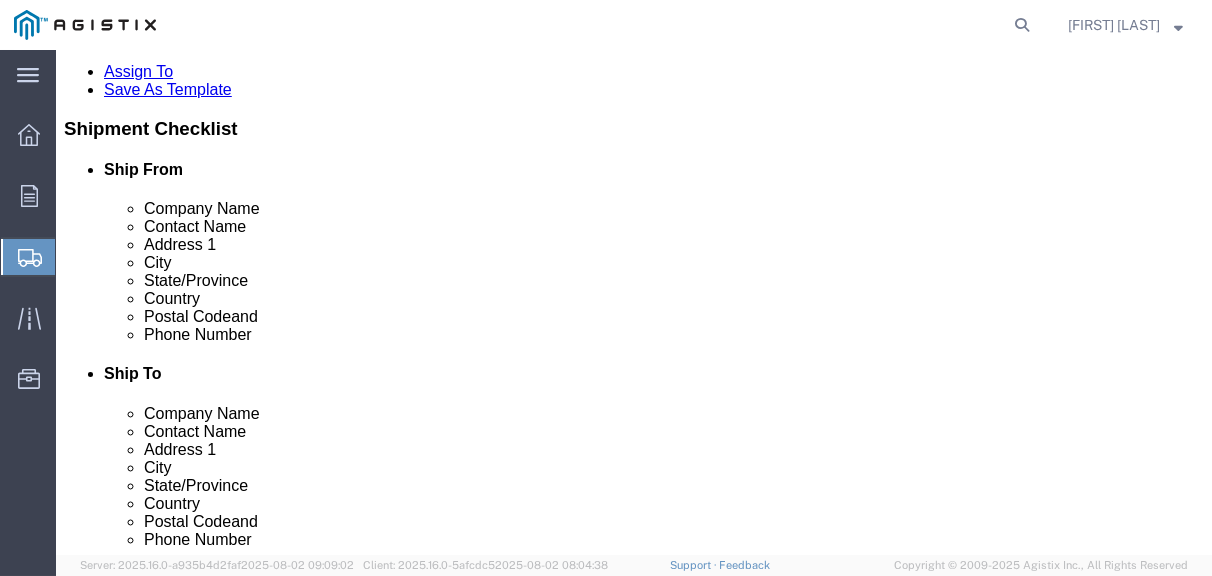 scroll, scrollTop: 427, scrollLeft: 0, axis: vertical 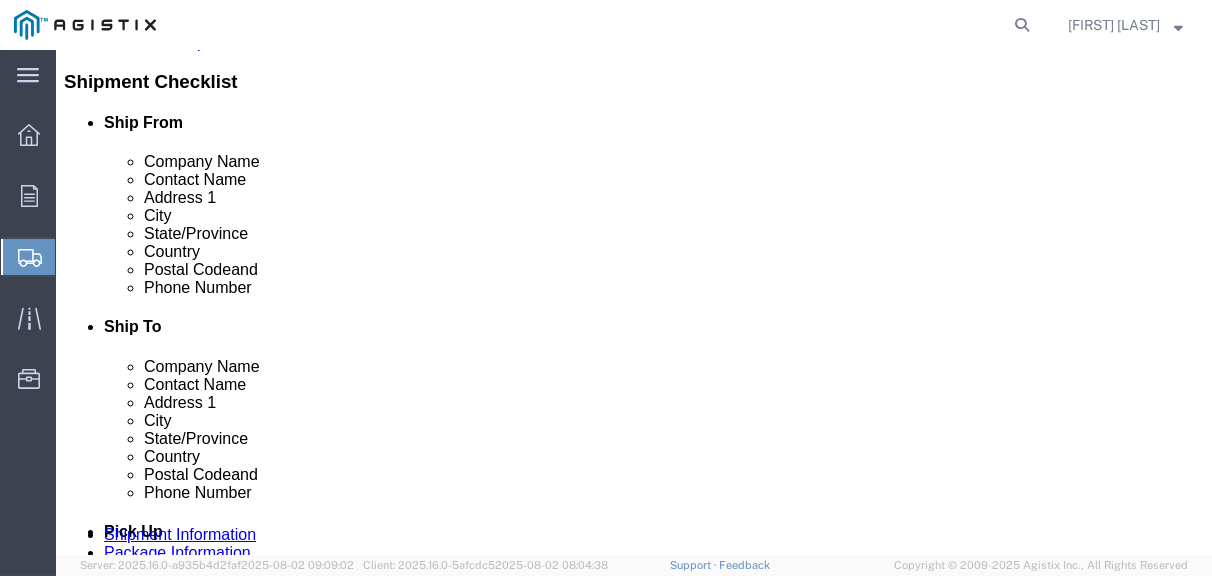 click on "Continue" 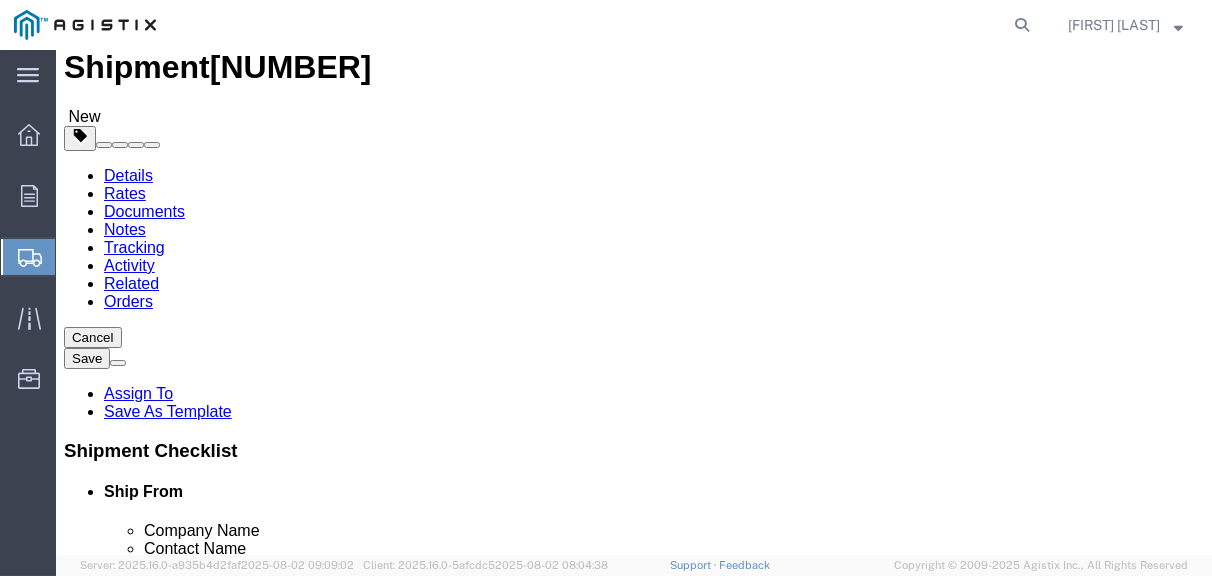 scroll, scrollTop: 0, scrollLeft: 0, axis: both 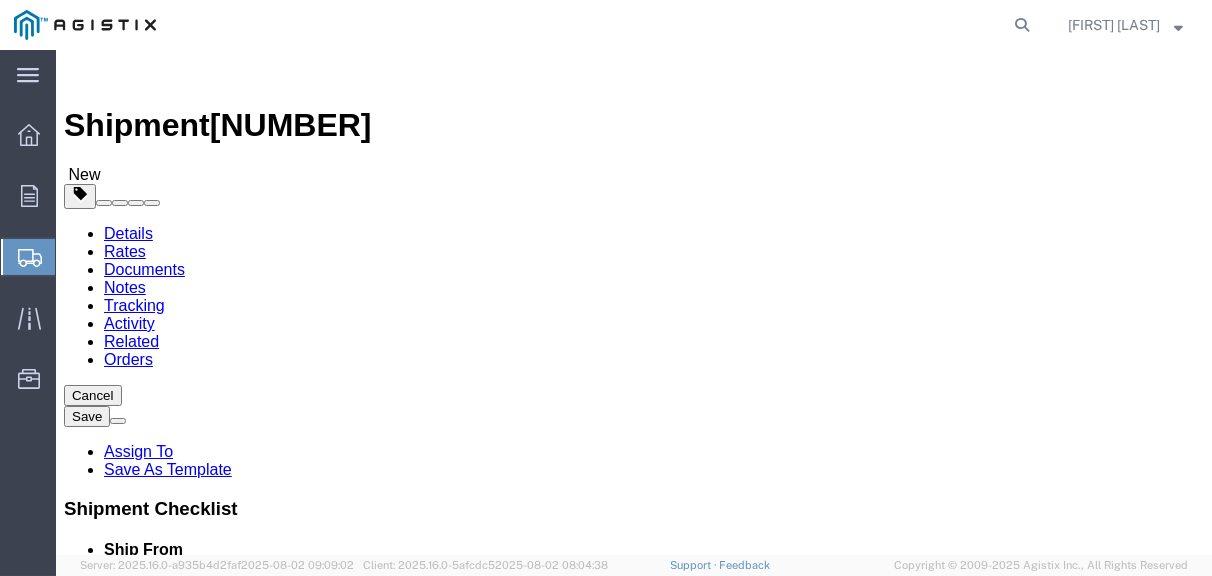 click 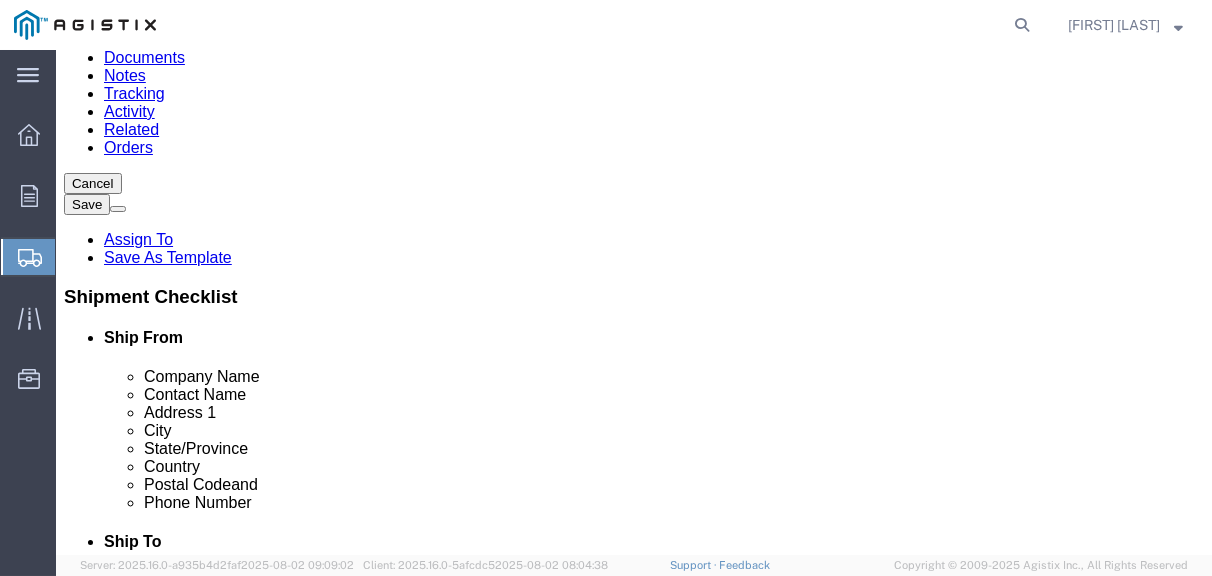 scroll, scrollTop: 215, scrollLeft: 0, axis: vertical 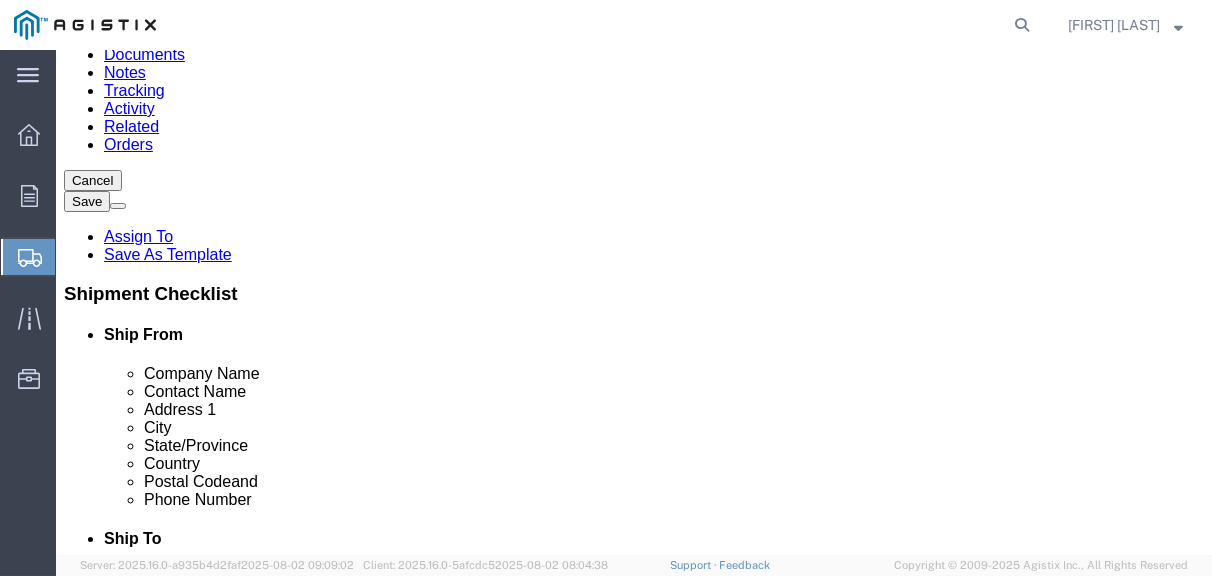 click on "Rate Shipment" 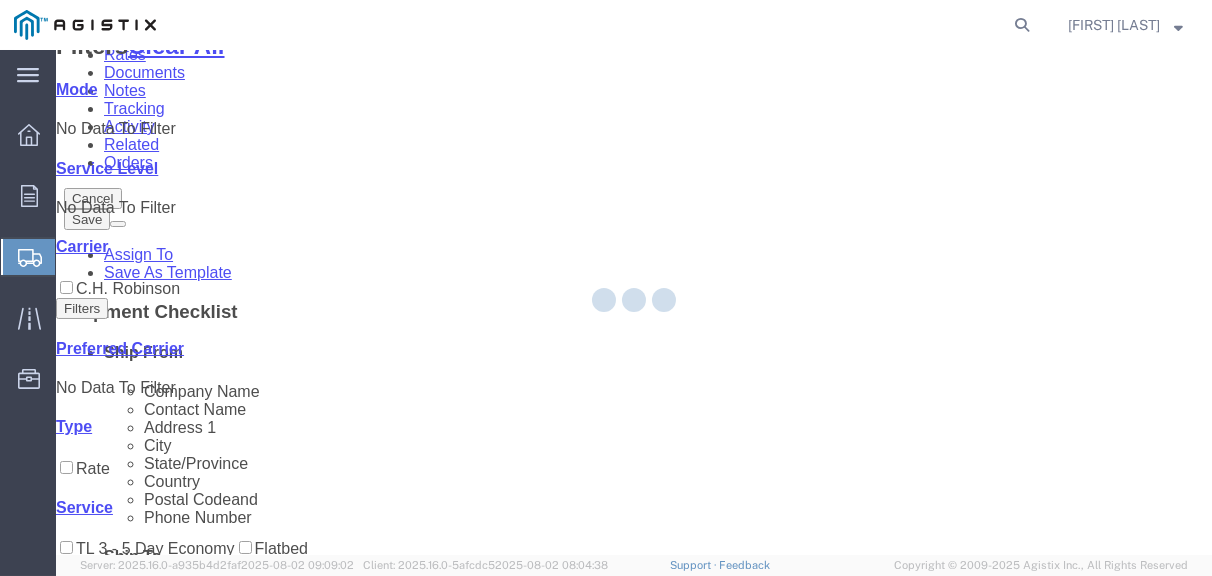scroll, scrollTop: 0, scrollLeft: 0, axis: both 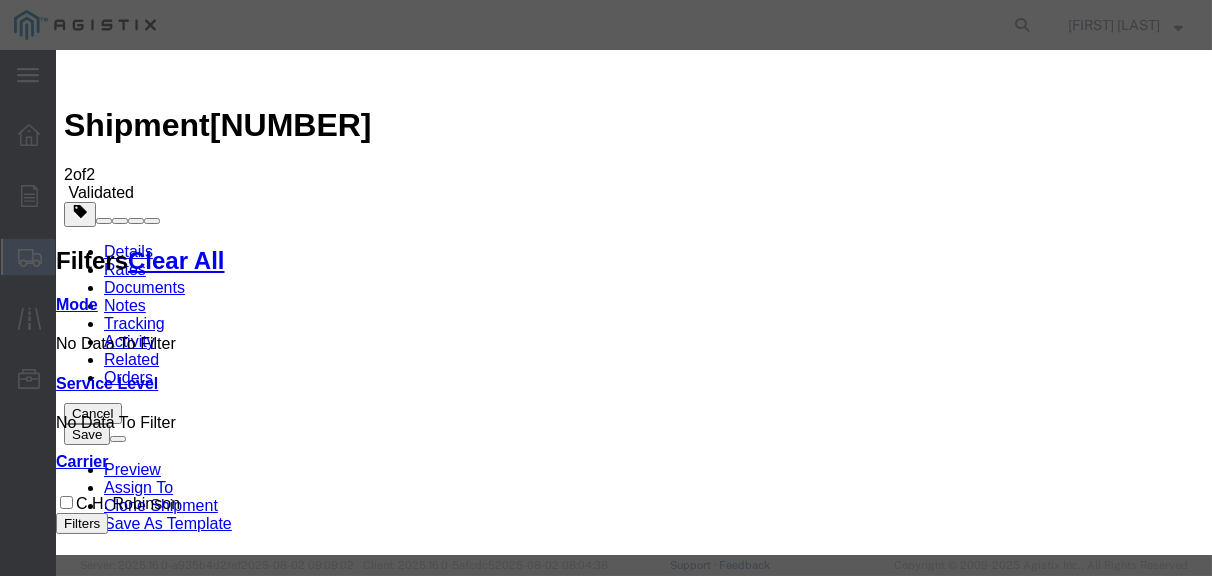 click on "Continue" at bounding box center (98, 3268) 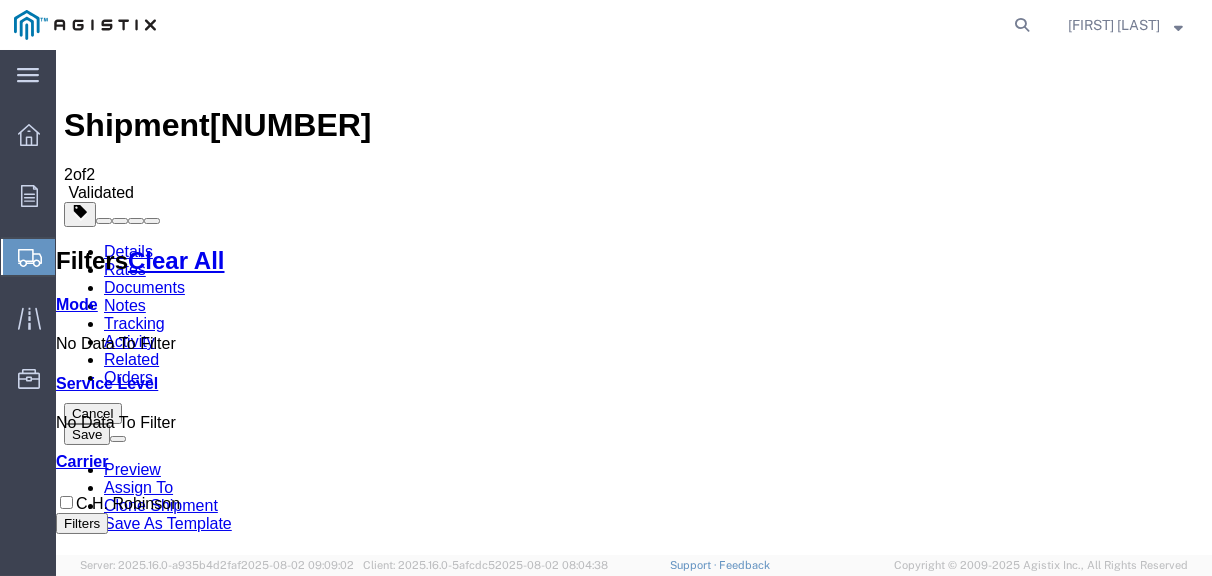 click at bounding box center [839, 1562] 